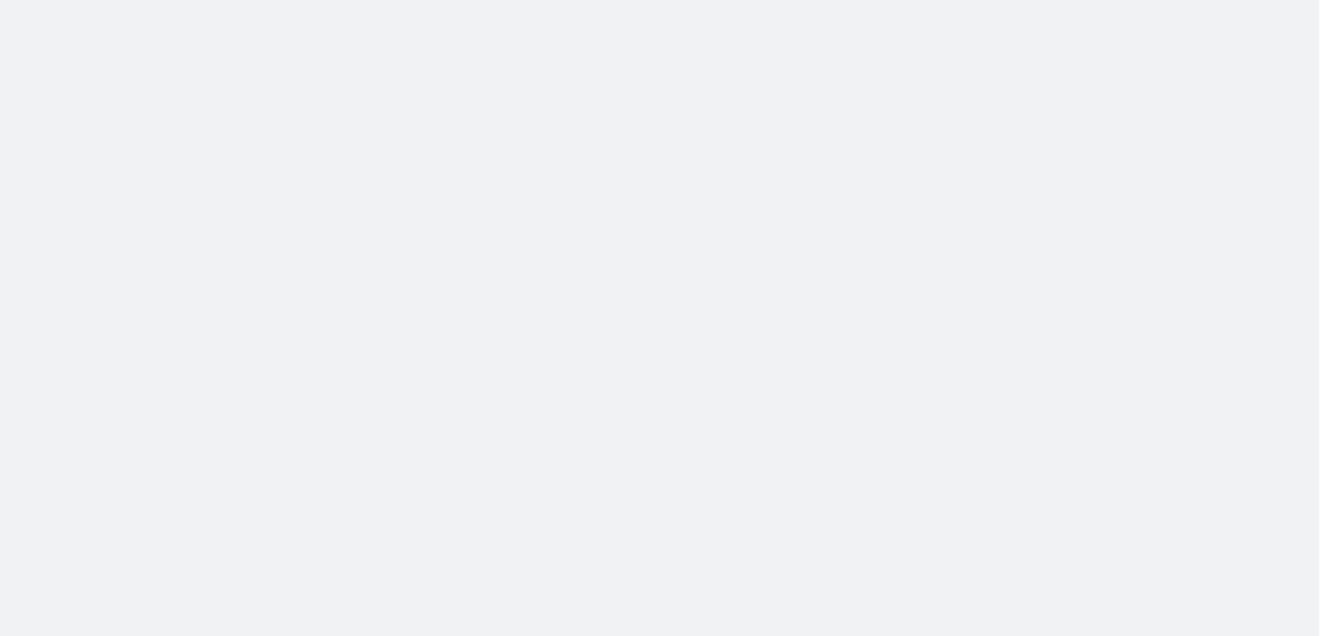 scroll, scrollTop: 0, scrollLeft: 0, axis: both 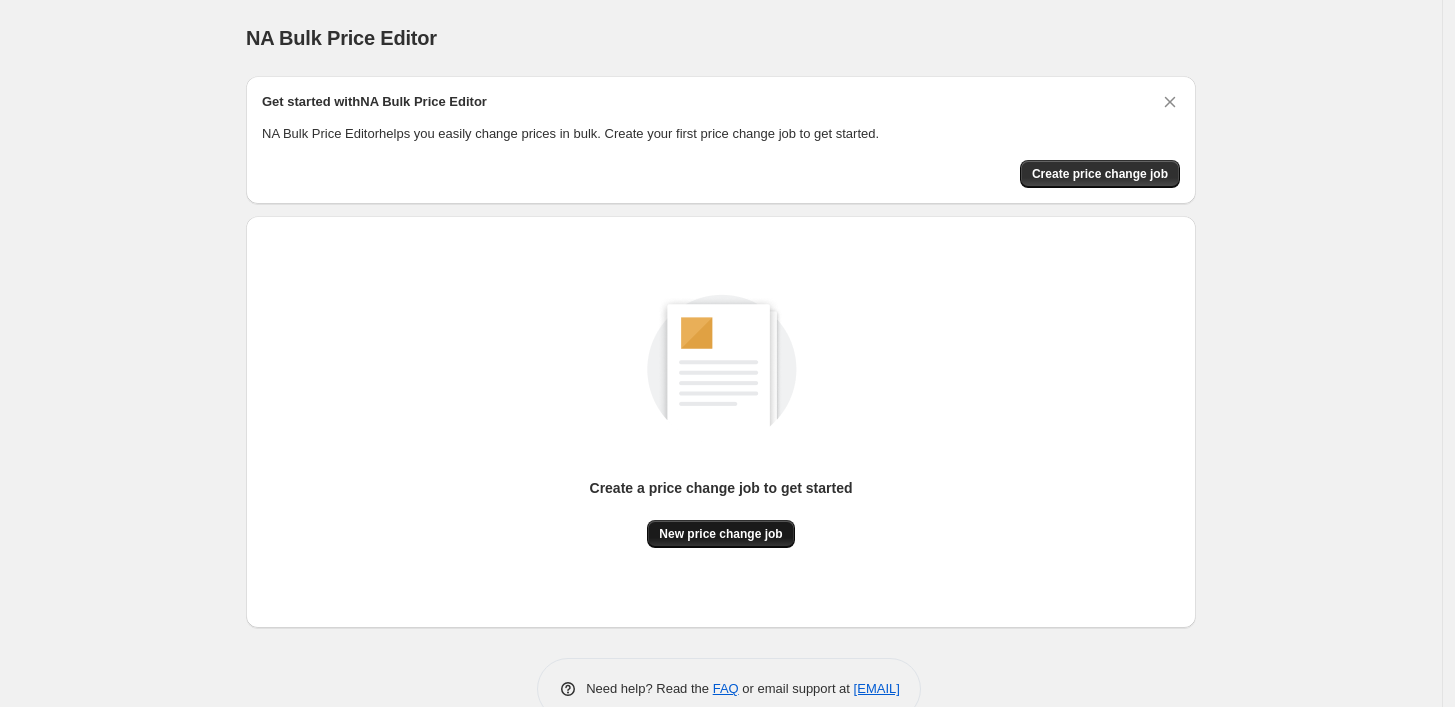 click on "New price change job" at bounding box center (720, 534) 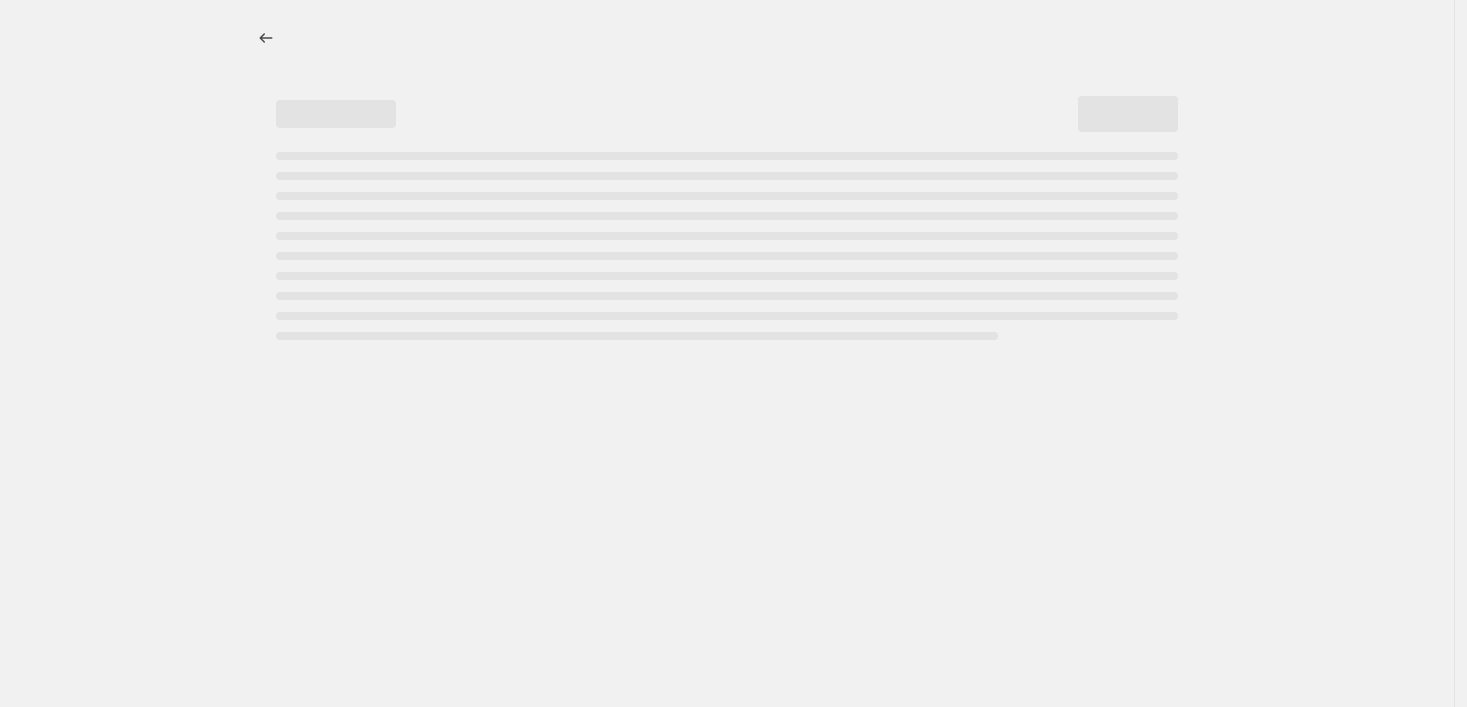 select on "percentage" 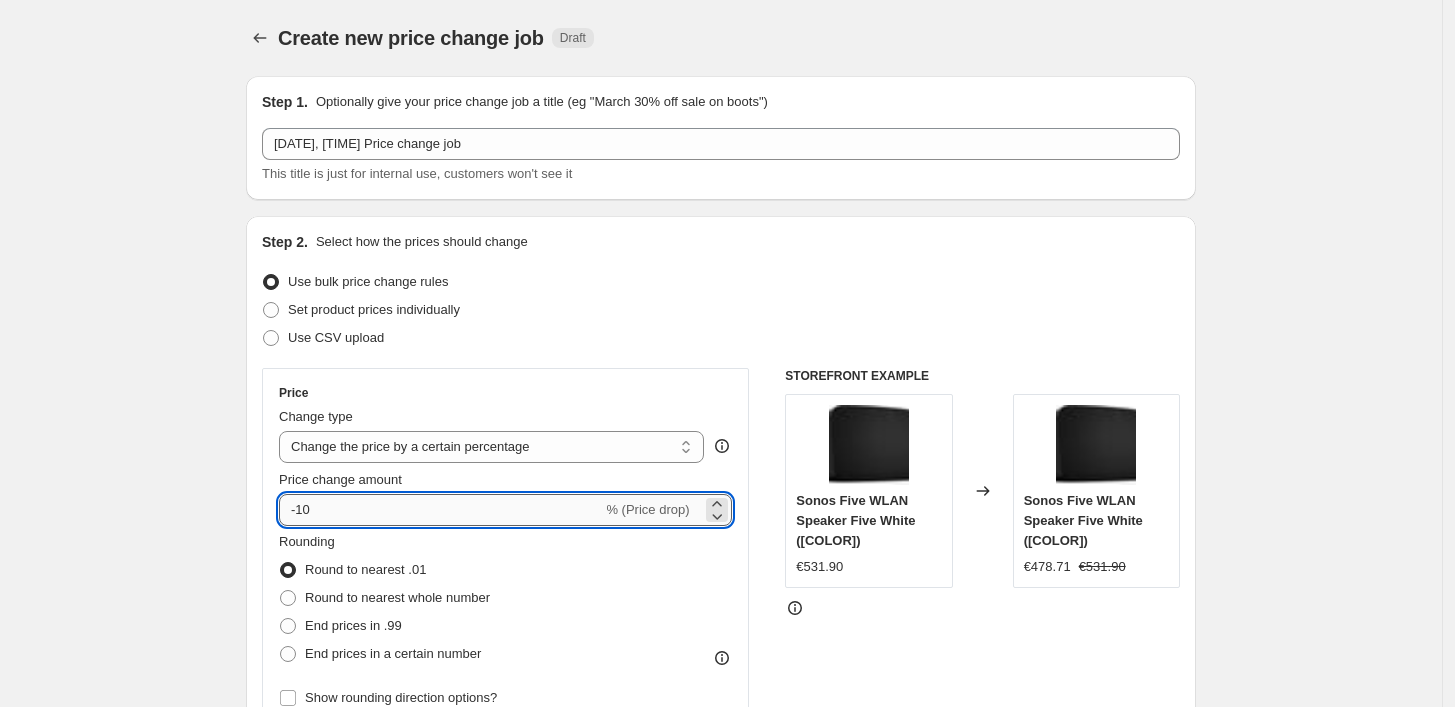 click on "-10" at bounding box center [440, 510] 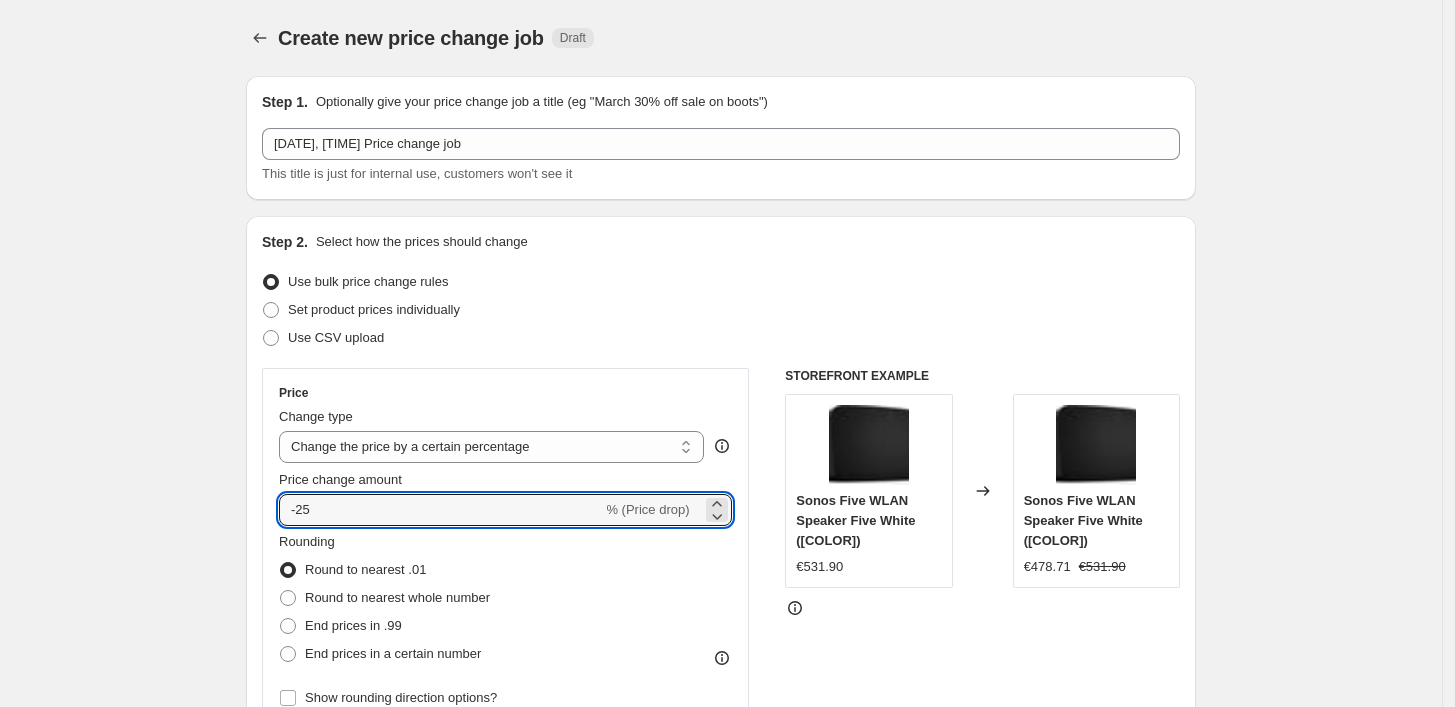 type on "-25" 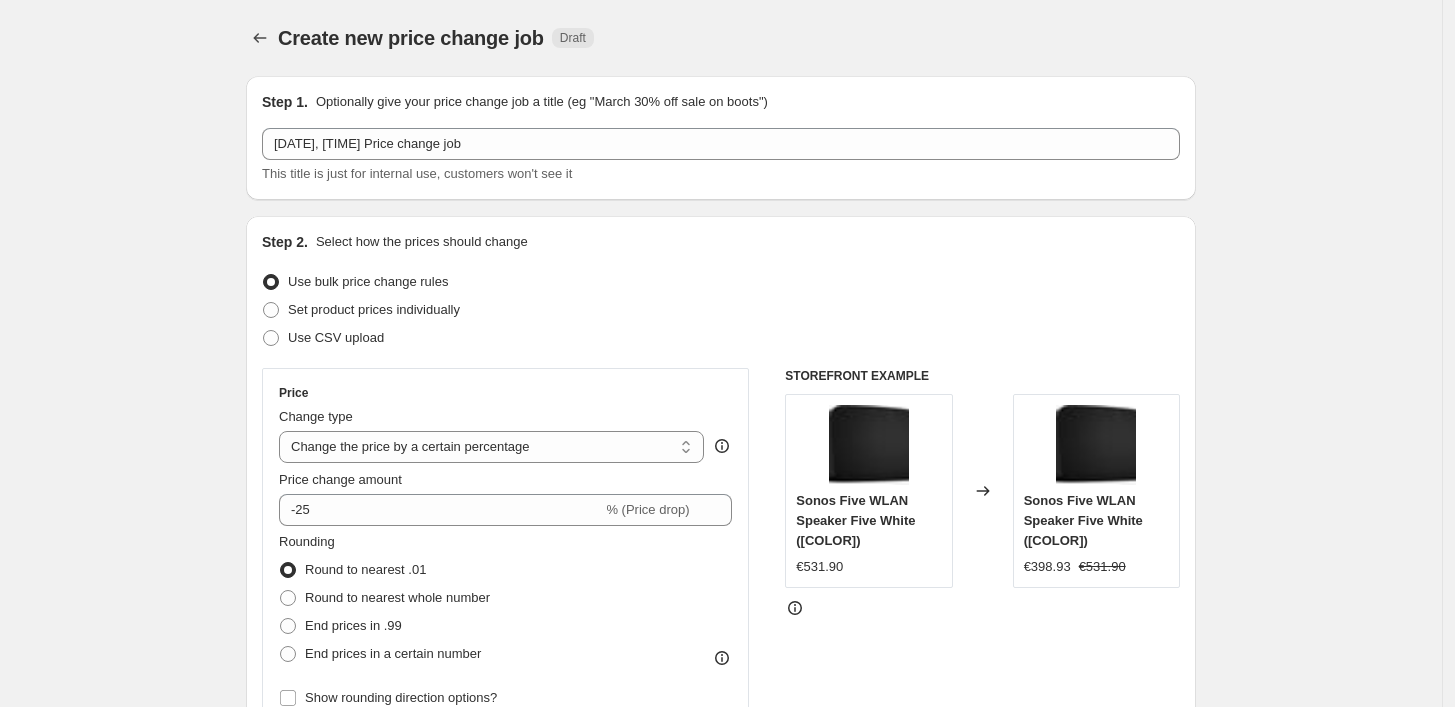 click on "Price Change type Change the price to a certain amount Change the price by a certain amount Change the price by a certain percentage Change the price to the current compare at price (price before sale) Change the price by a certain amount relative to the compare at price Change the price by a certain percentage relative to the compare at price Don't change the price Change the price by a certain percentage relative to the cost per item Change price to certain cost margin Change the price by a certain percentage Price change amount -25 % (Price drop) Rounding Round to nearest .01 Round to nearest whole number End prices in .99 End prices in a certain number Show rounding direction options?" at bounding box center [505, 548] 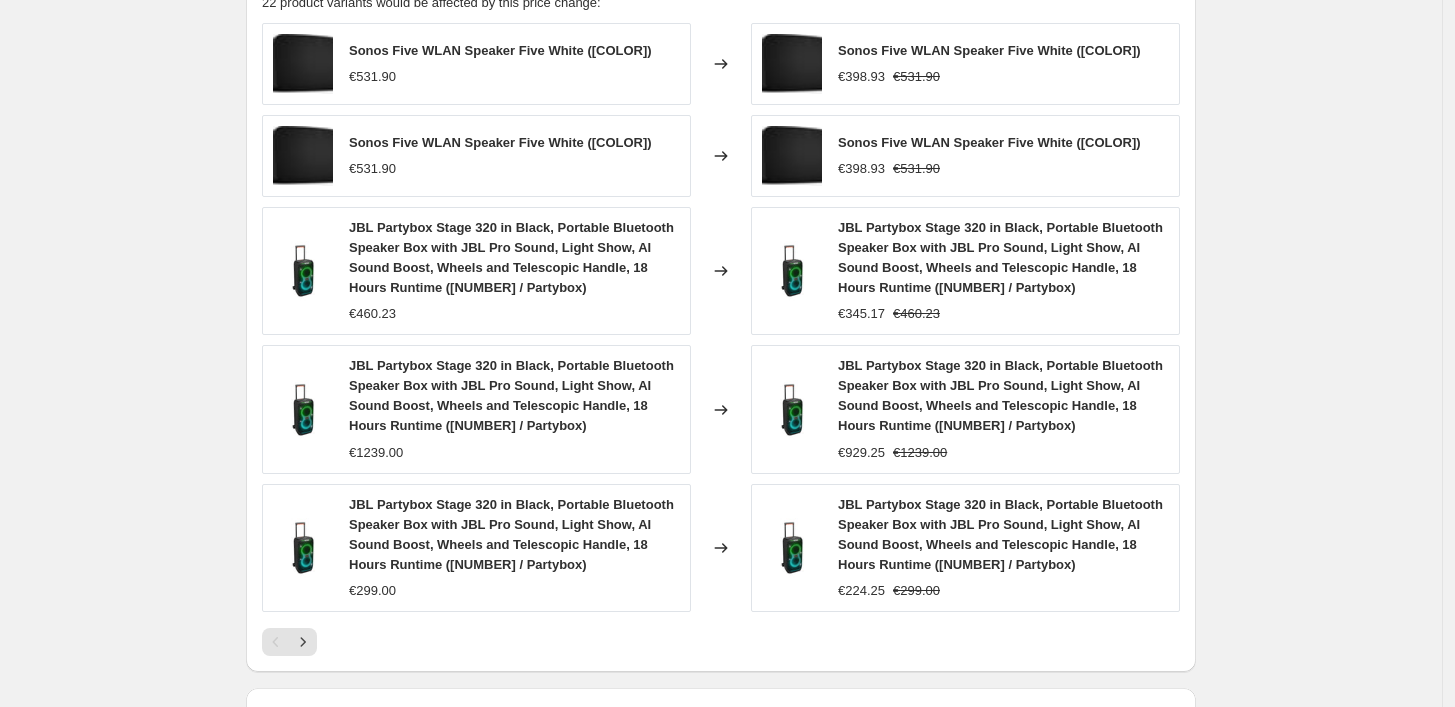 scroll, scrollTop: 1431, scrollLeft: 0, axis: vertical 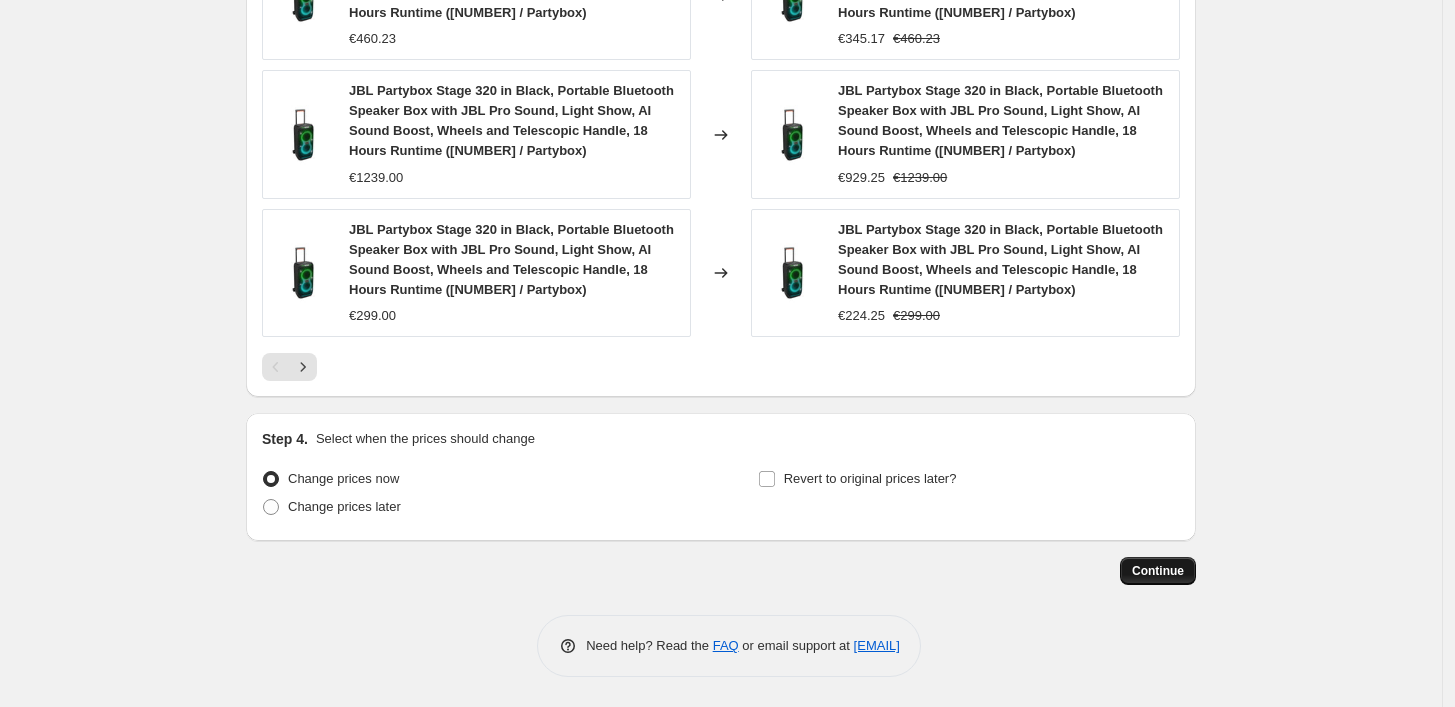 click on "Continue" at bounding box center [1158, 571] 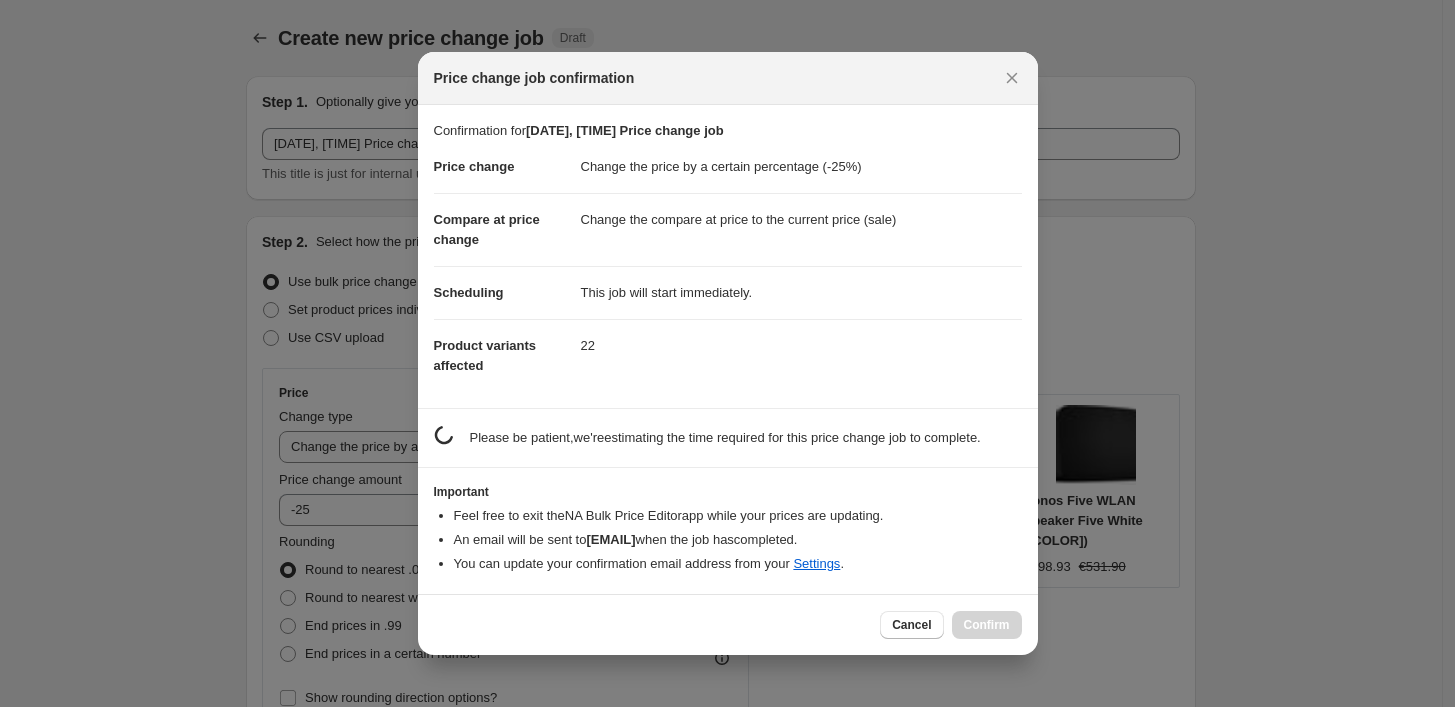 scroll, scrollTop: 1431, scrollLeft: 0, axis: vertical 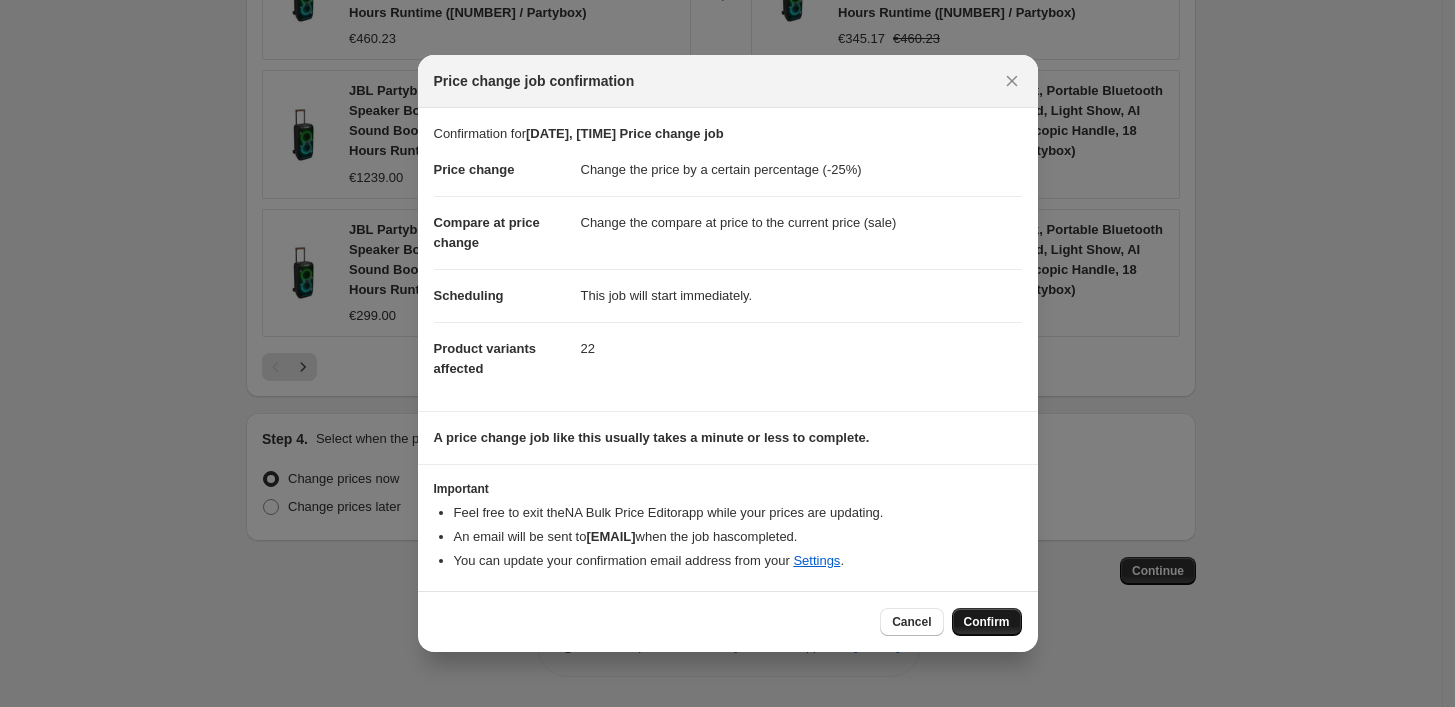click on "Confirm" at bounding box center (987, 622) 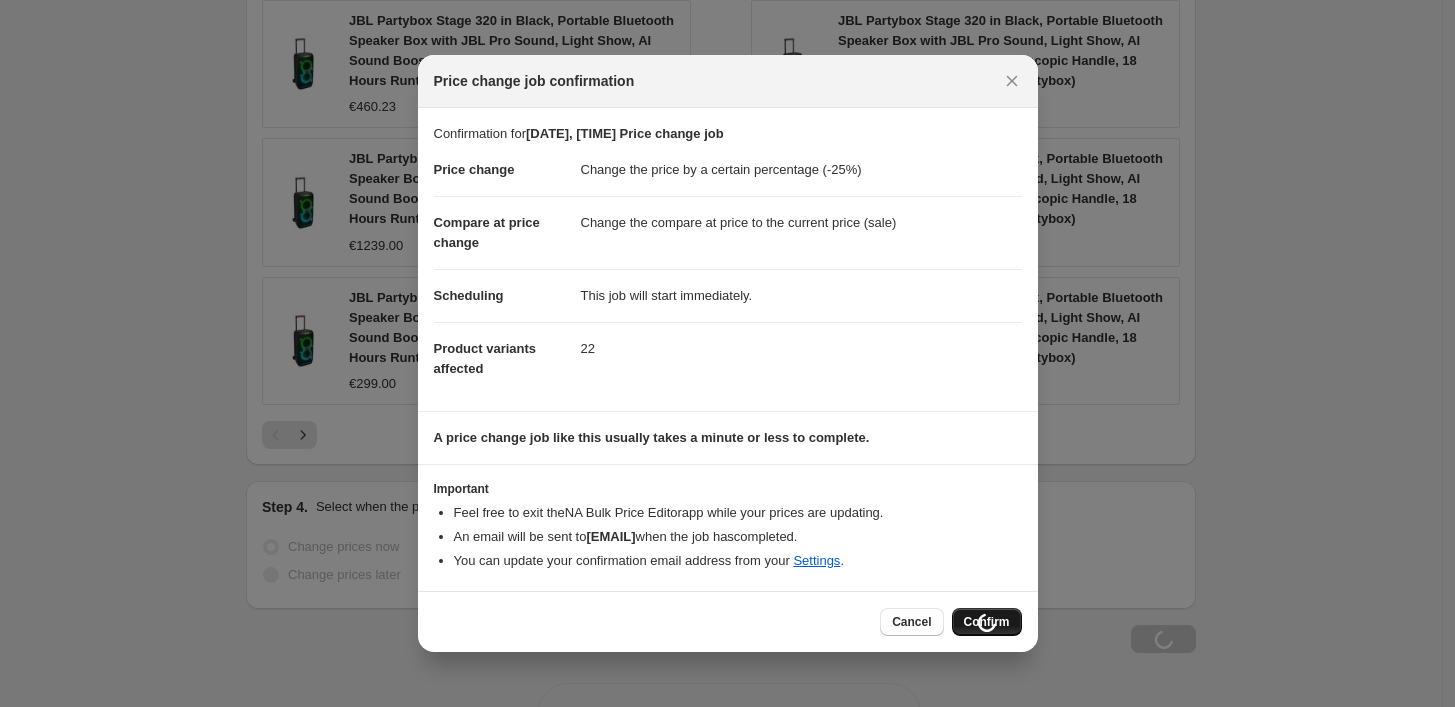 scroll, scrollTop: 1498, scrollLeft: 0, axis: vertical 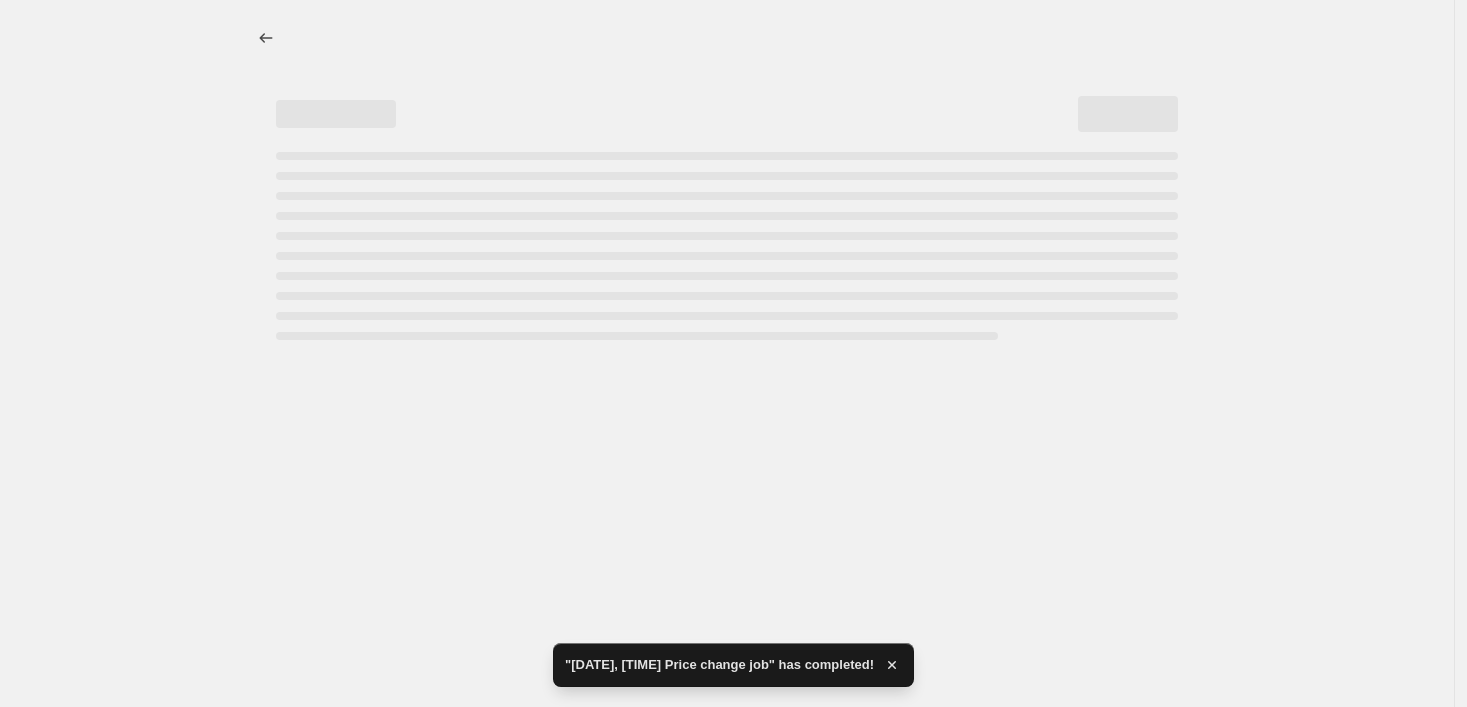 select on "percentage" 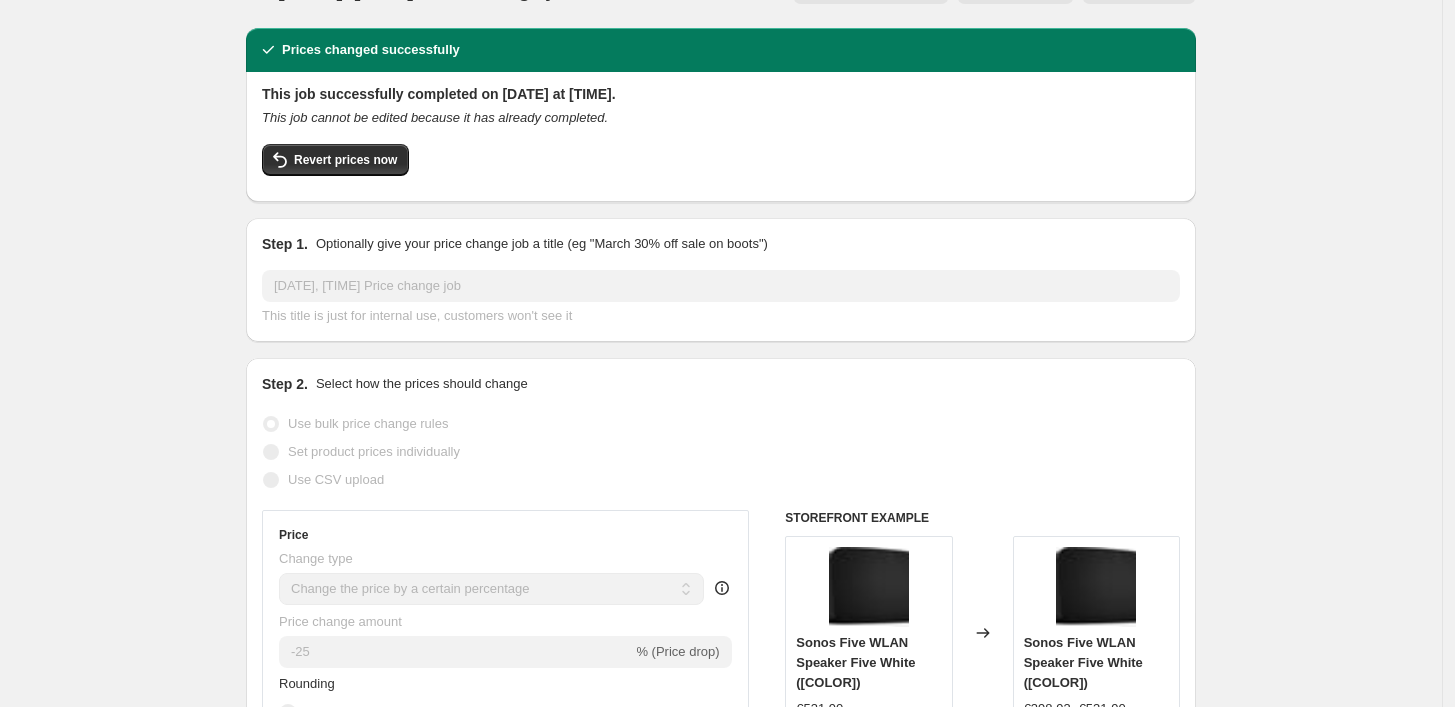 scroll, scrollTop: 67, scrollLeft: 0, axis: vertical 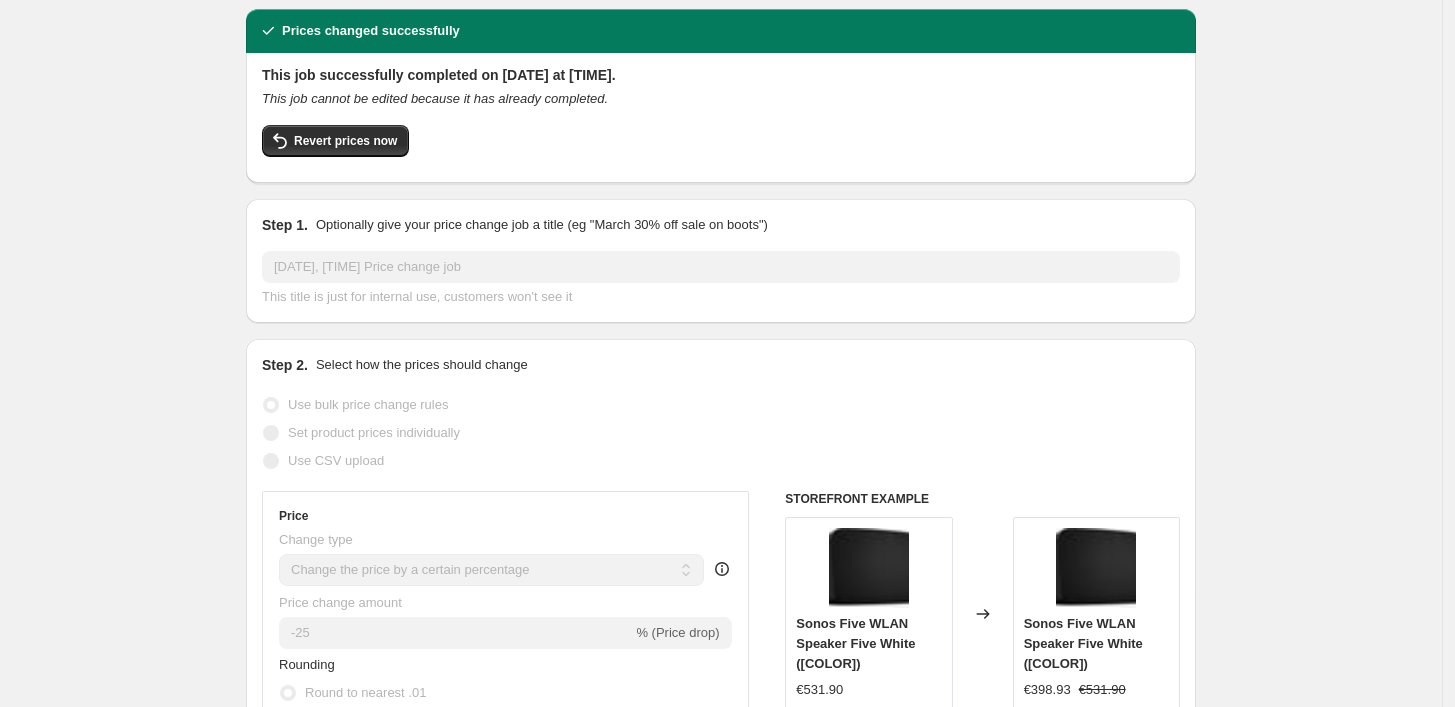 click on "[DATE], [TIME] Price change job This title is just for internal use, customers won't see it Step 2. Select how the prices should change Use bulk price change rules Set product prices individually Use CSV upload Price Change type Change the price to a certain amount Change the price by a certain amount Change the price by a certain percentage Change the price to the current compare at price (price before sale) Change the price by a certain amount relative to the compare at price [PERCENTAGE] (Price drop)" at bounding box center (721, 1075) 